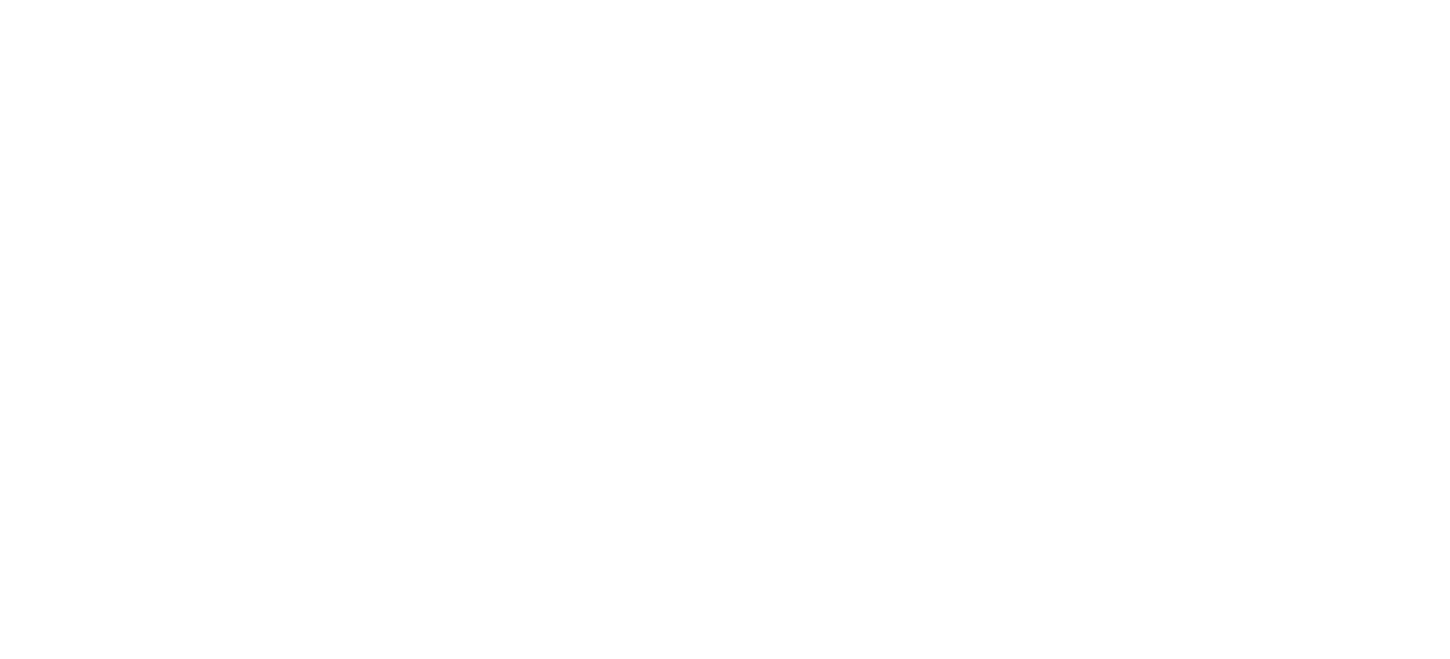 scroll, scrollTop: 0, scrollLeft: 0, axis: both 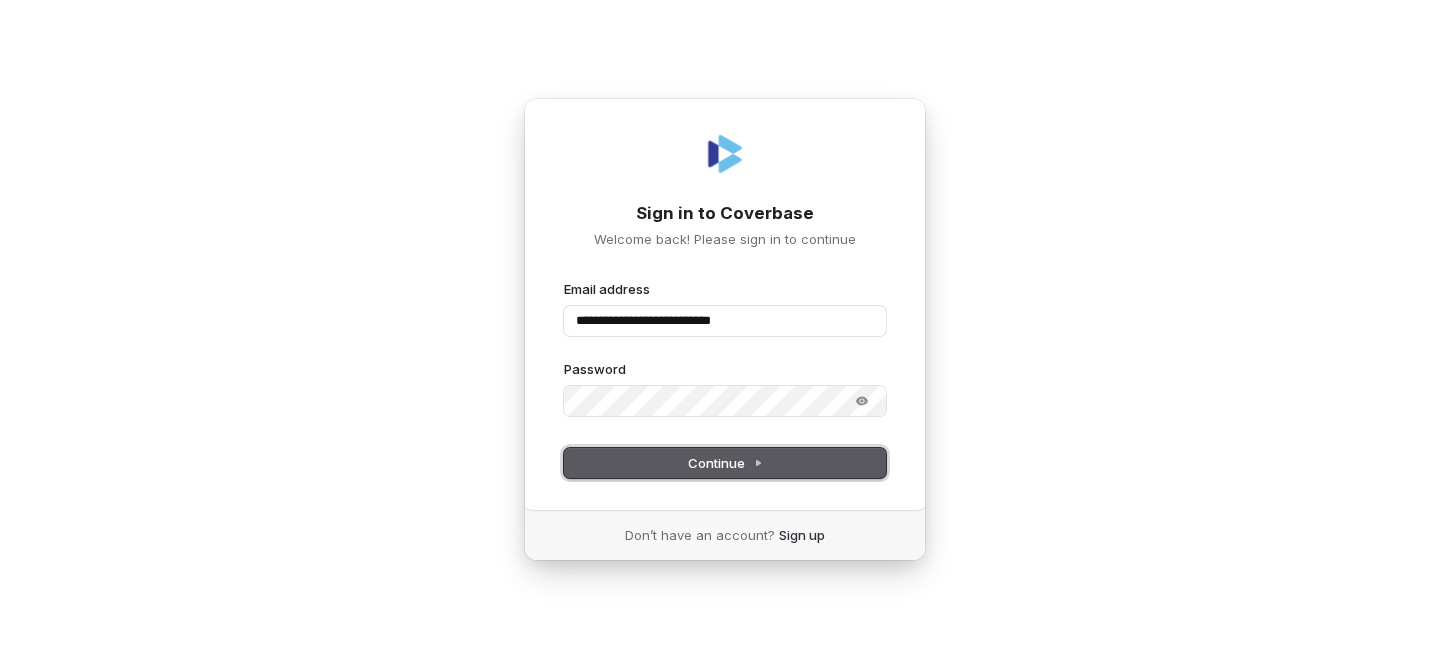 click on "Continue" at bounding box center [725, 463] 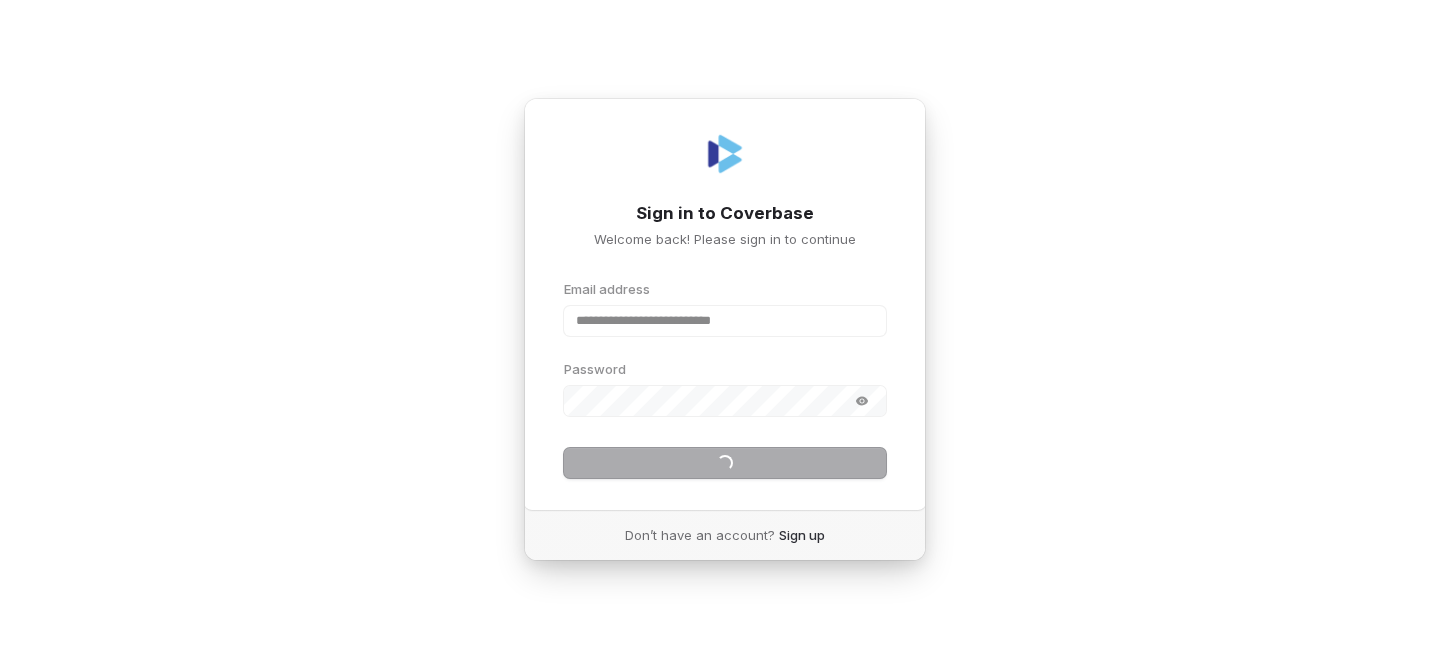 type on "**********" 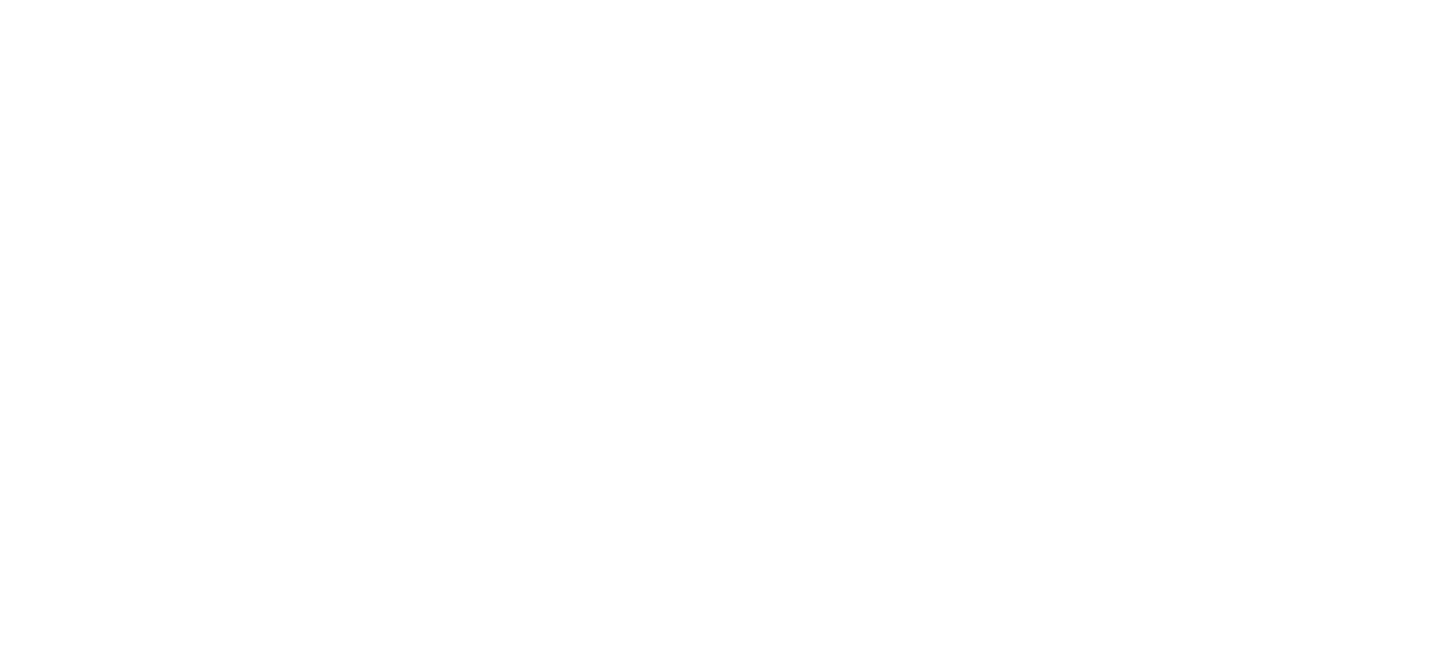 scroll, scrollTop: 0, scrollLeft: 0, axis: both 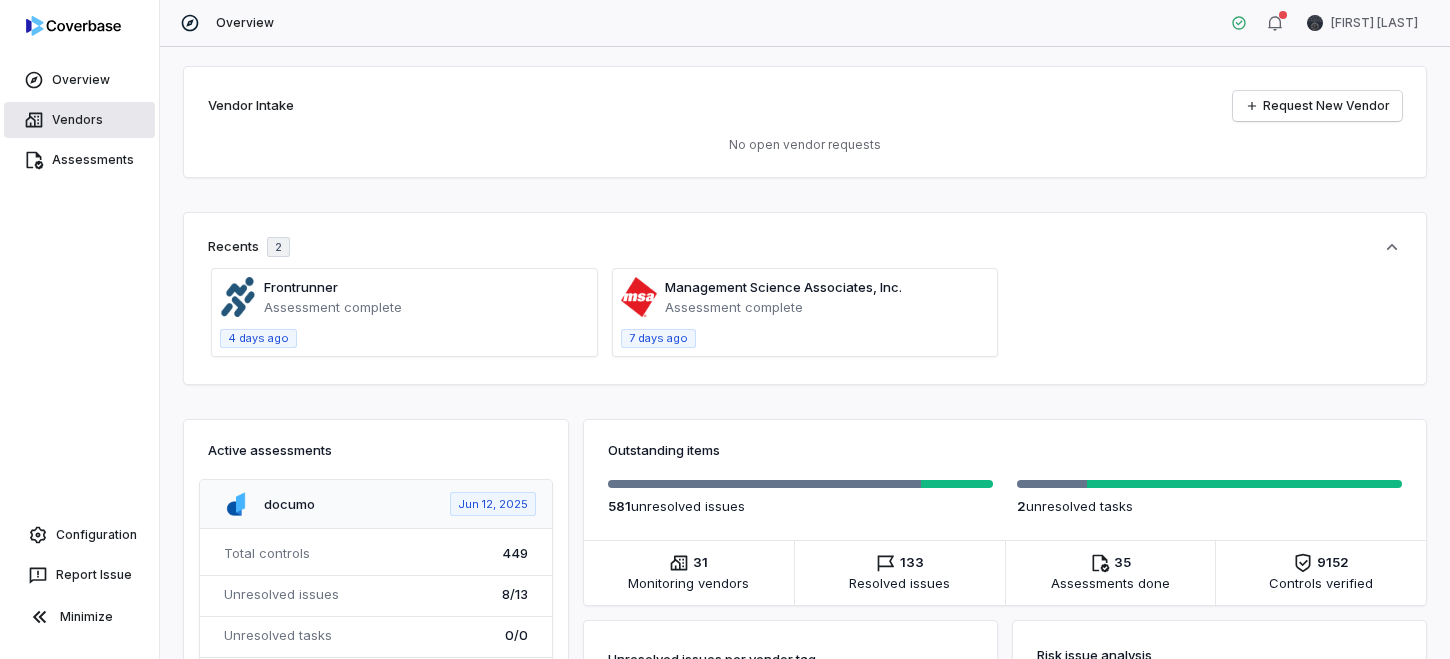 click on "Vendors" at bounding box center [79, 120] 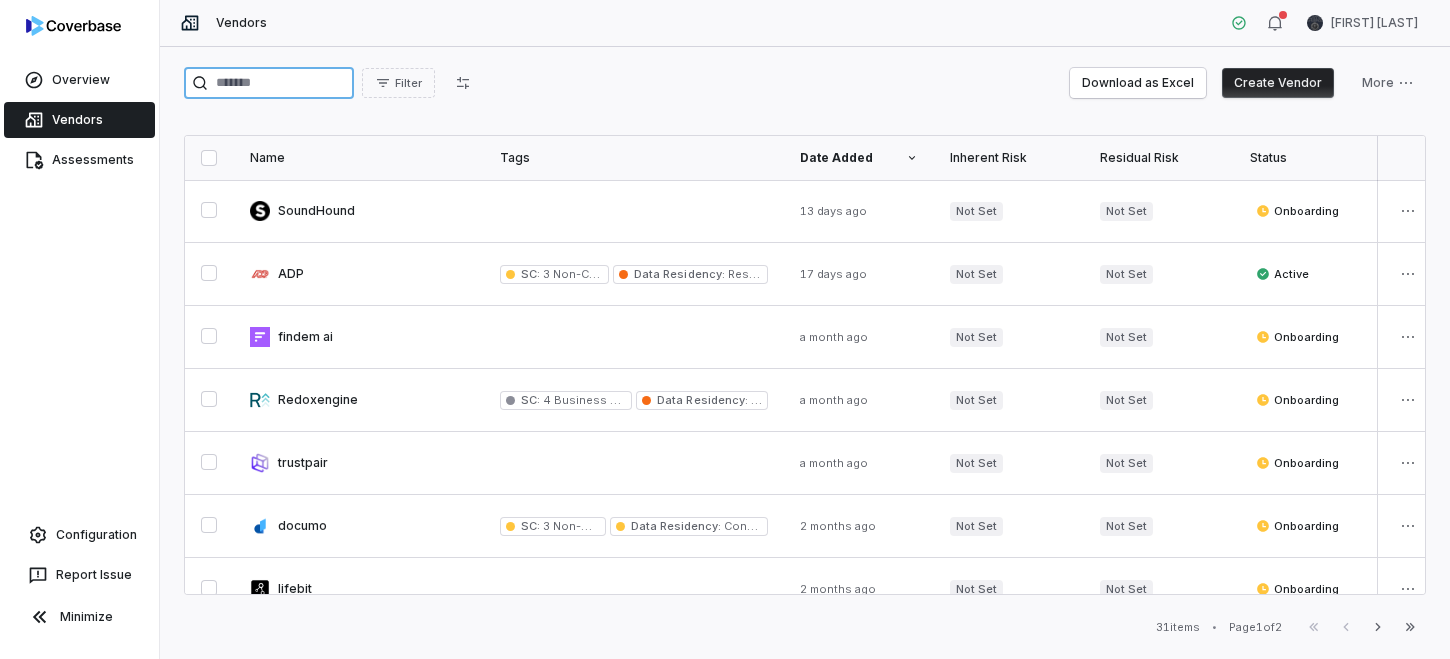 click at bounding box center [269, 83] 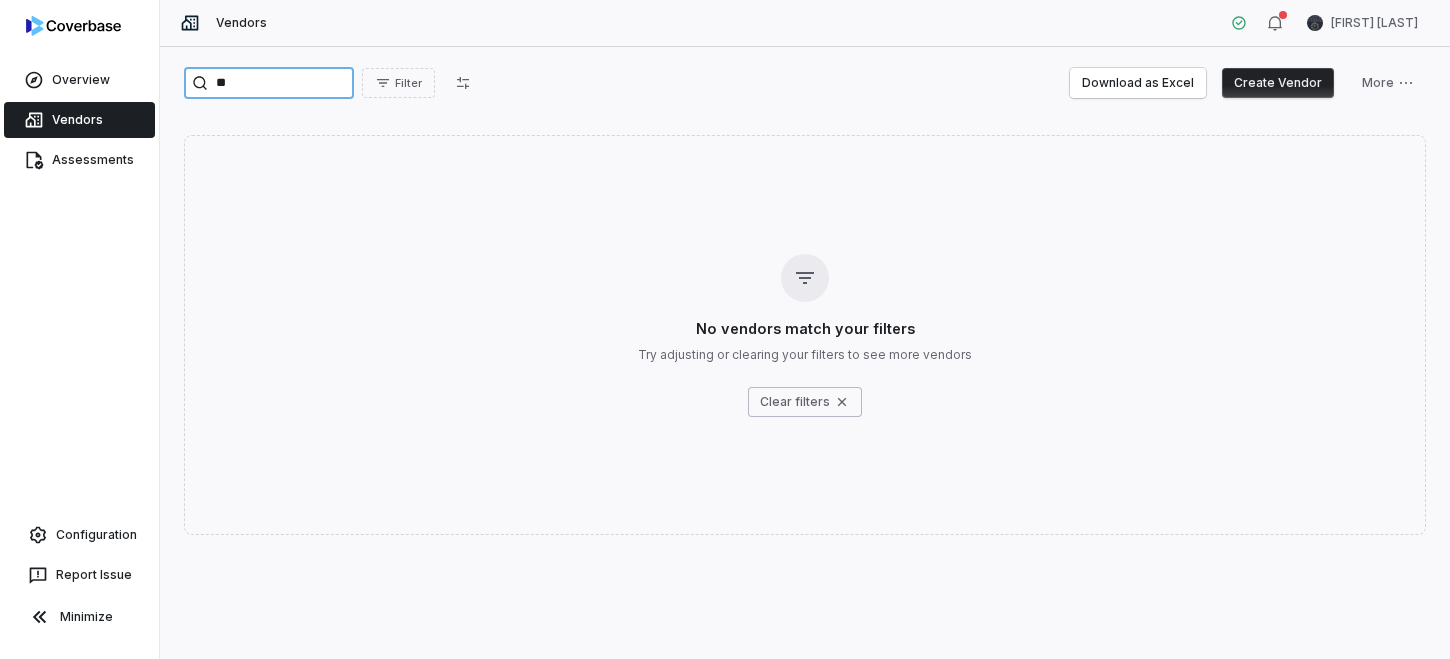 type on "*" 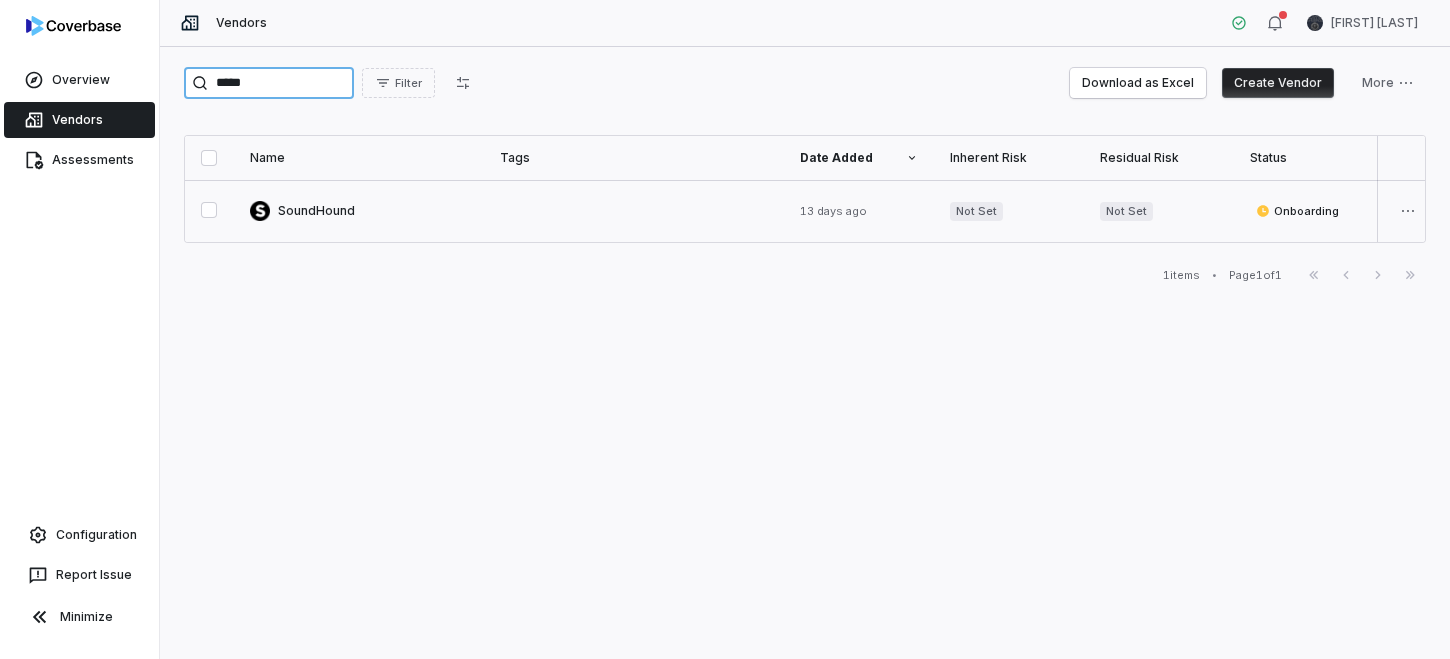 type on "*****" 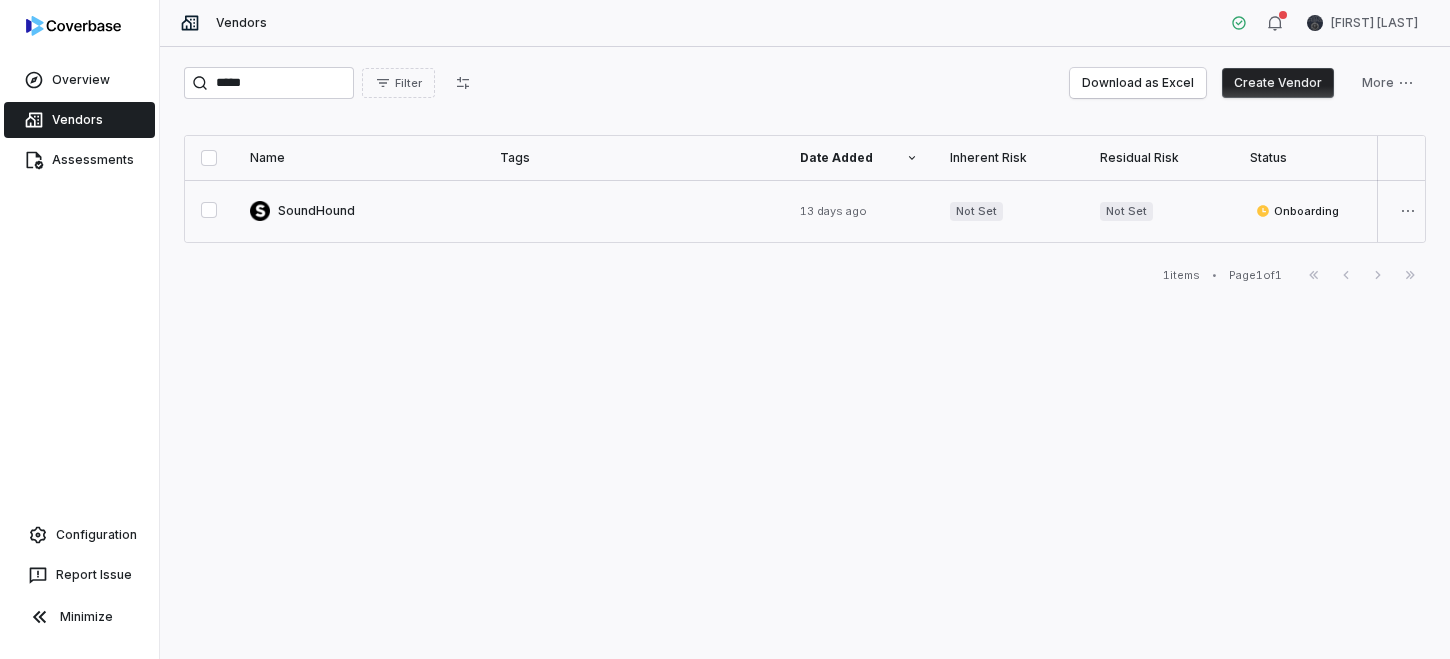 click at bounding box center [359, 211] 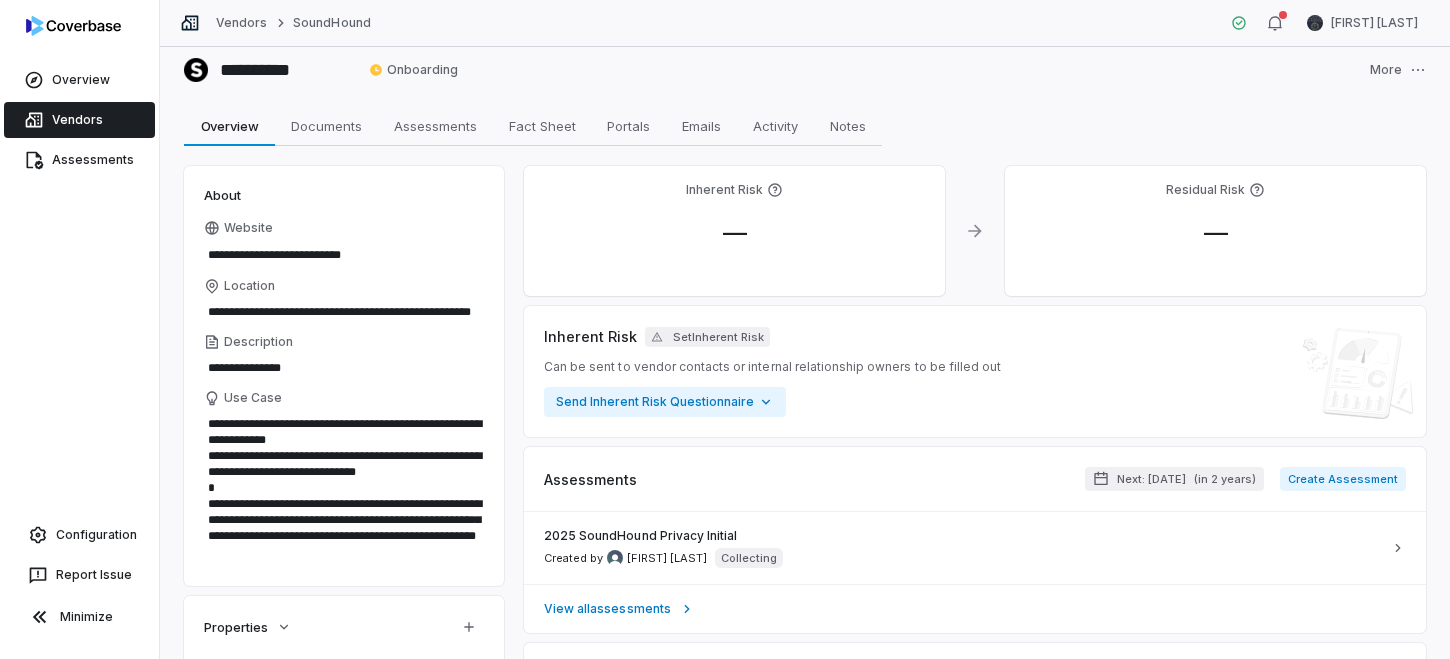 scroll, scrollTop: 0, scrollLeft: 0, axis: both 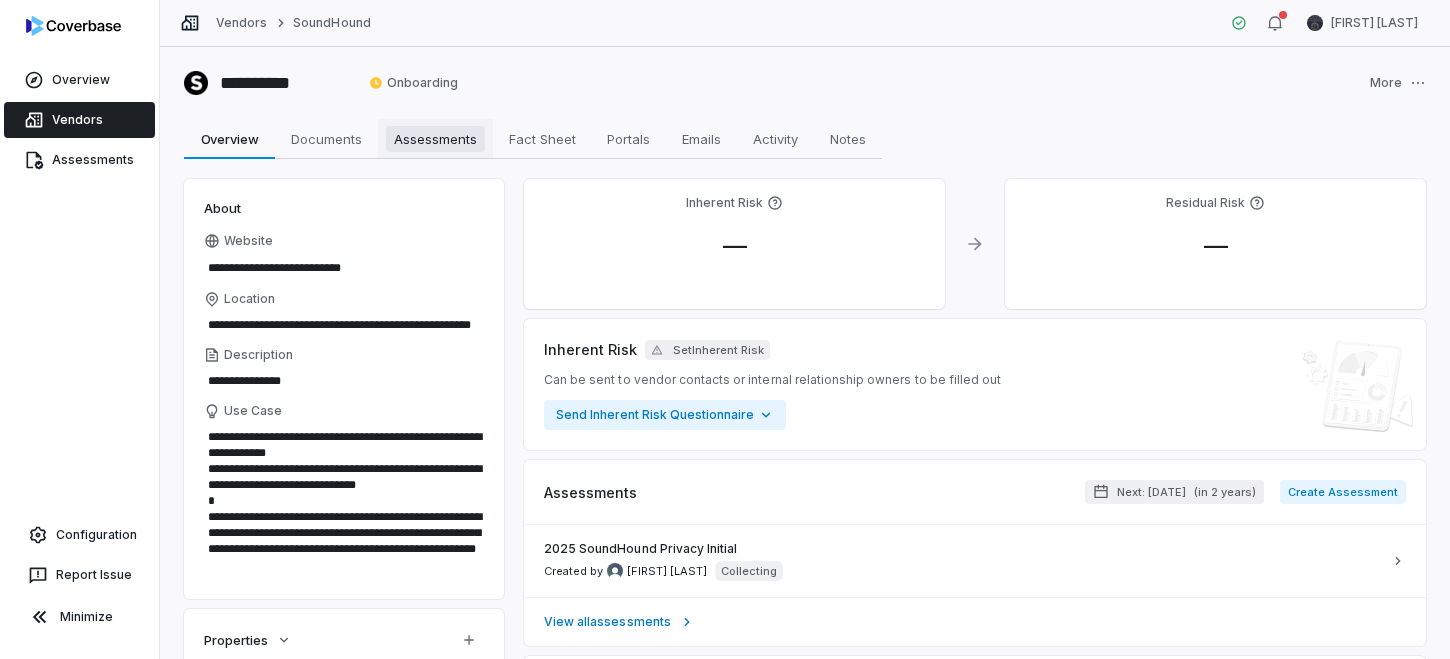 click on "Assessments" at bounding box center (435, 139) 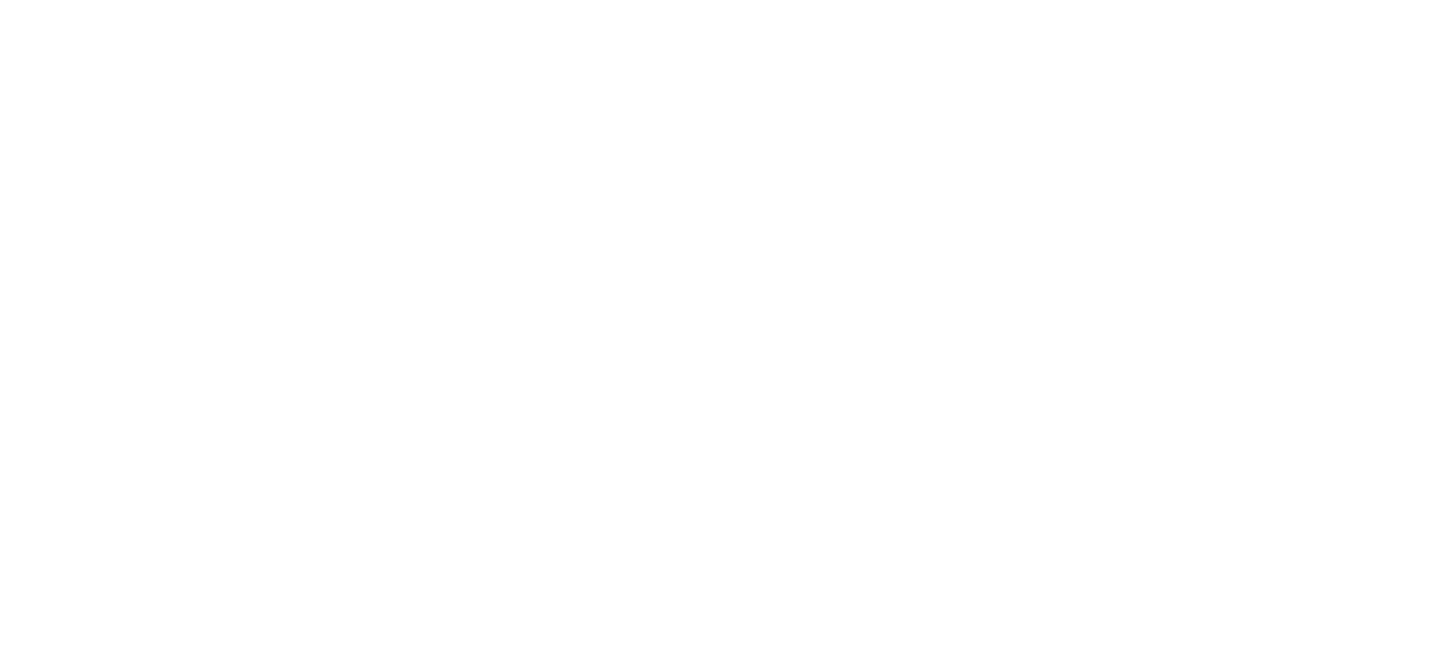 scroll, scrollTop: 0, scrollLeft: 0, axis: both 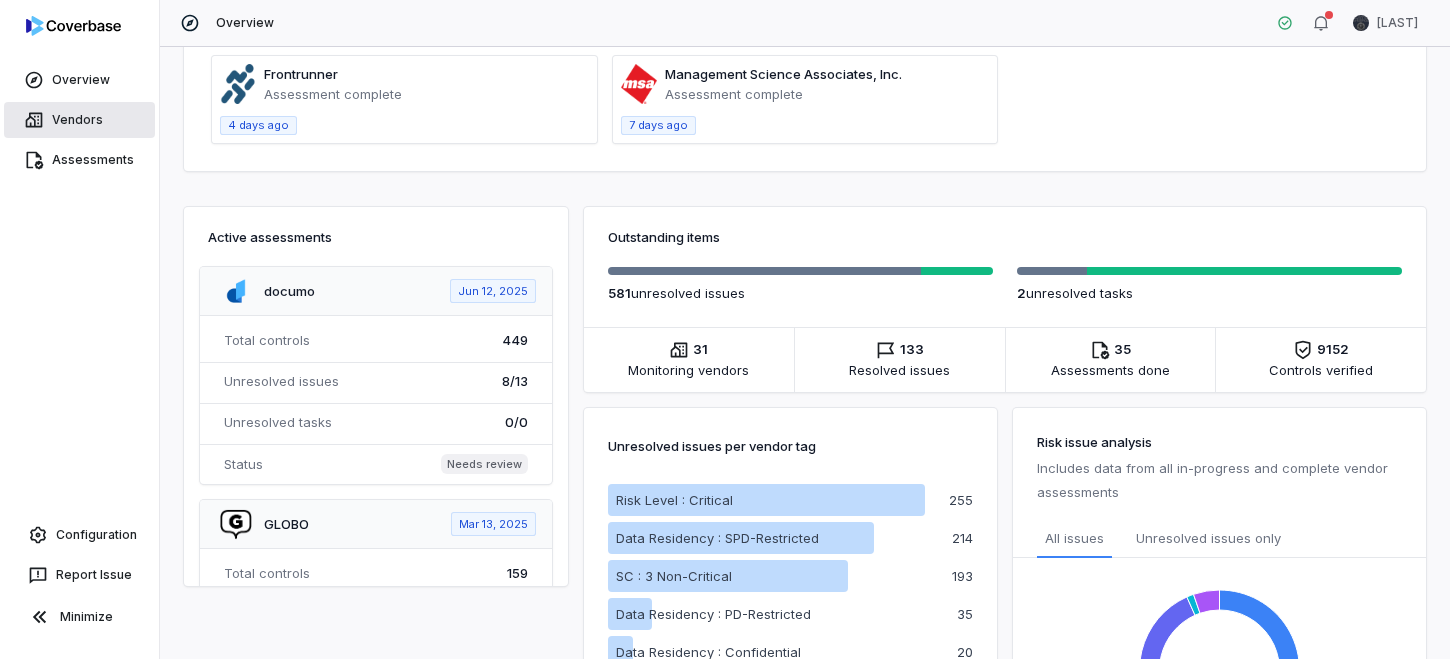 click on "Vendors" at bounding box center [79, 120] 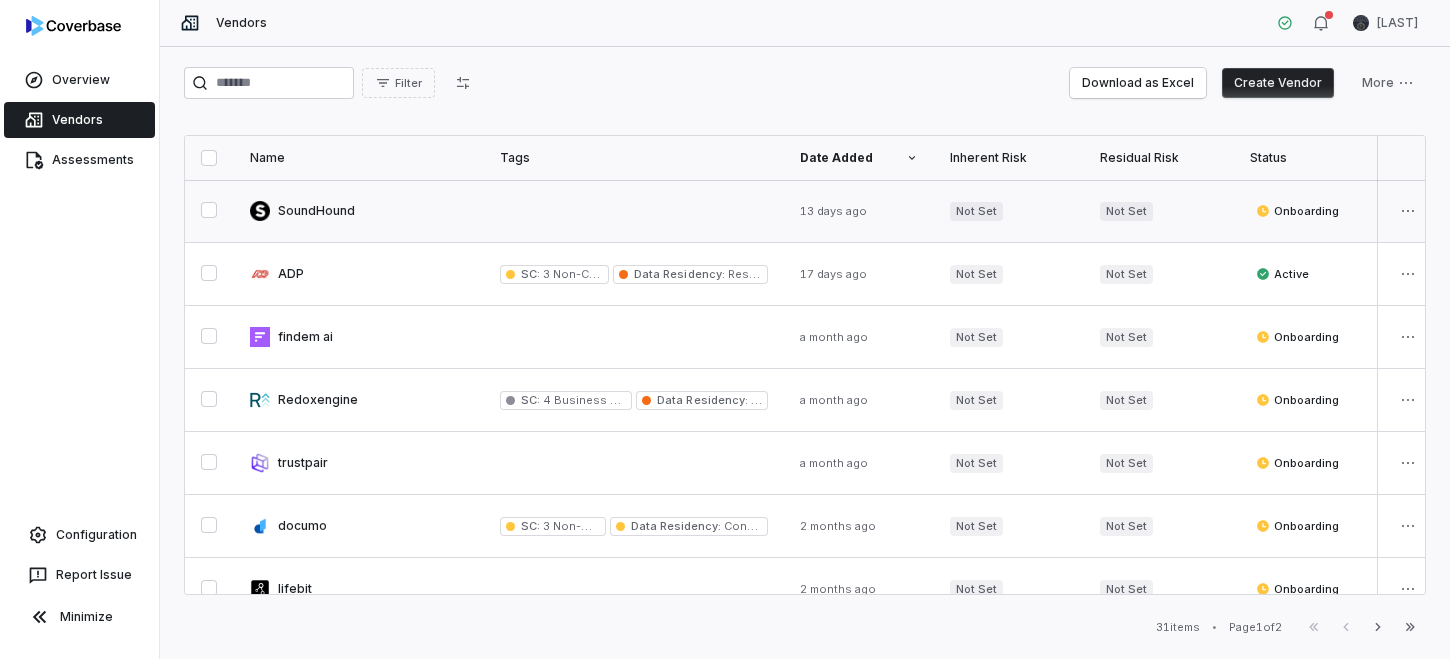 click at bounding box center [359, 211] 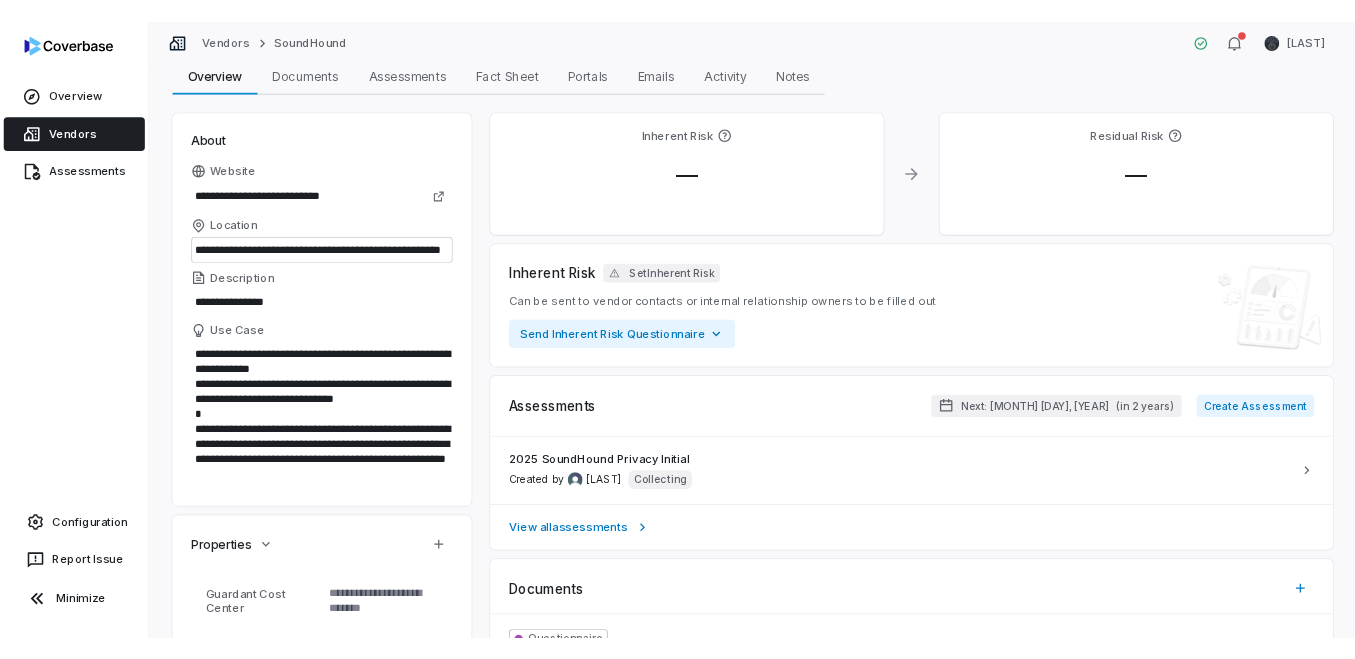 scroll, scrollTop: 0, scrollLeft: 0, axis: both 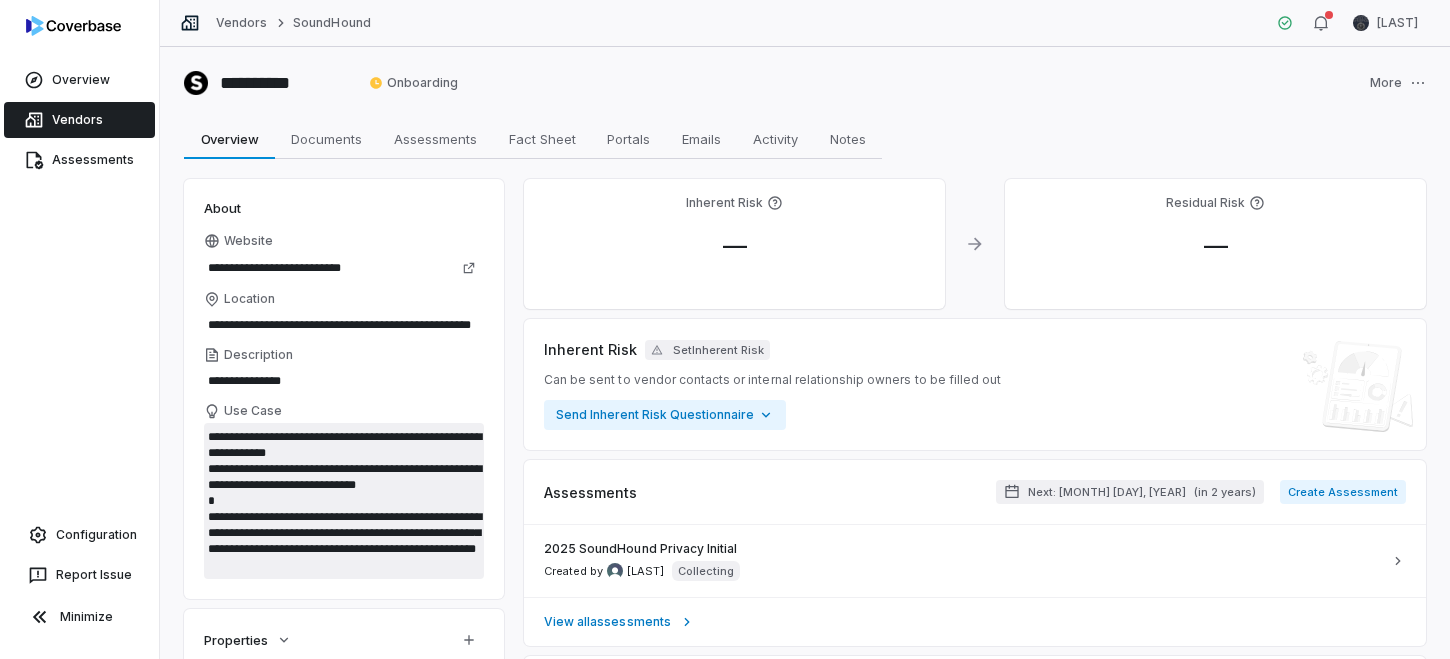 click on "**********" at bounding box center [344, 501] 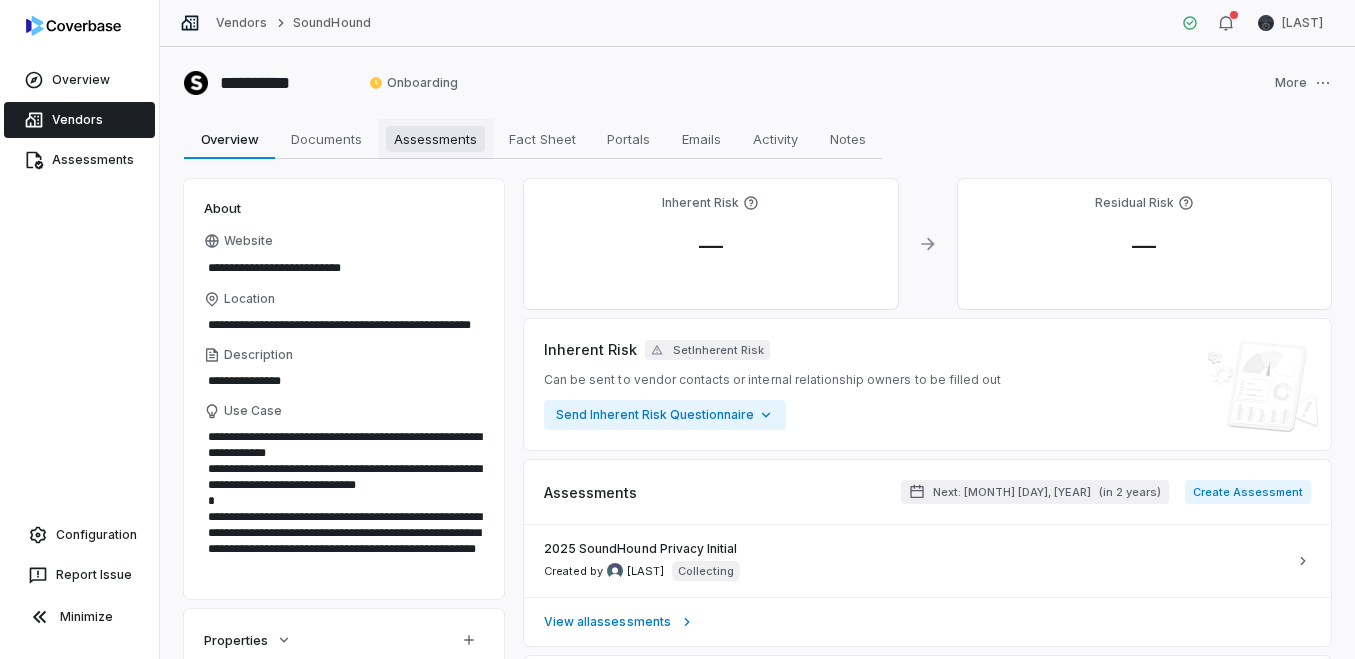 click on "Assessments" at bounding box center [435, 139] 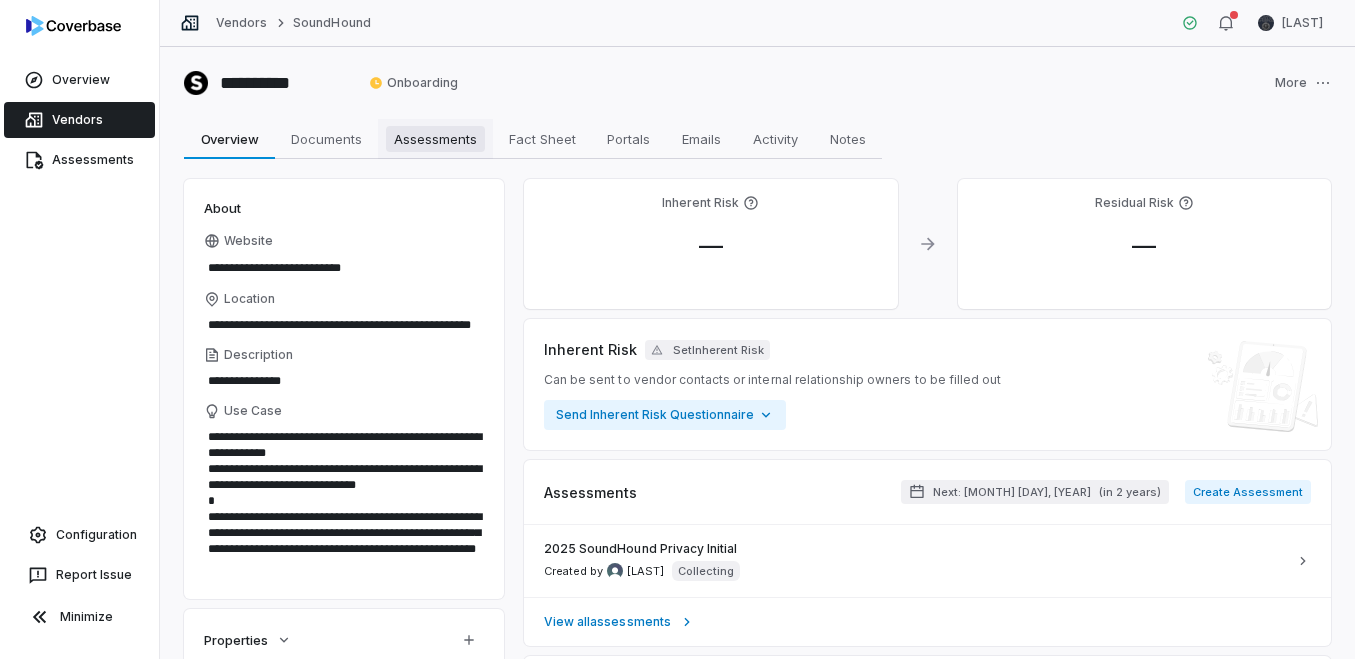 type on "*" 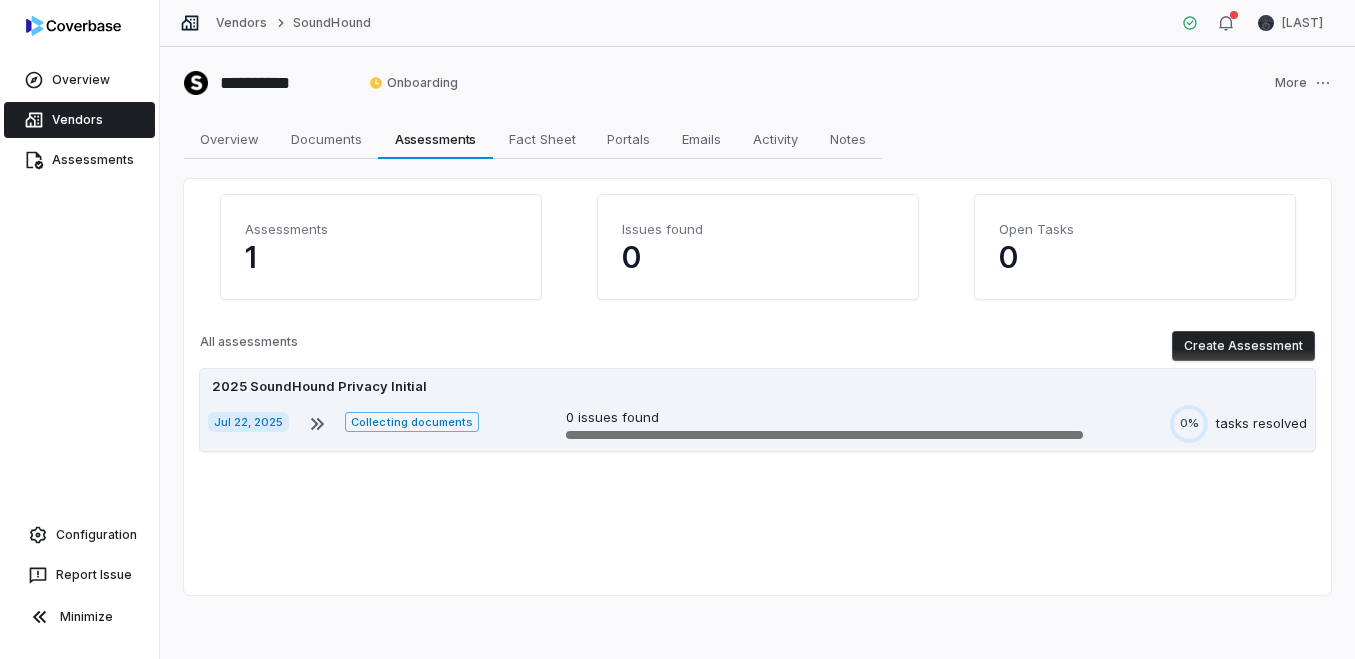 click on "tasks resolved" at bounding box center [1261, 424] 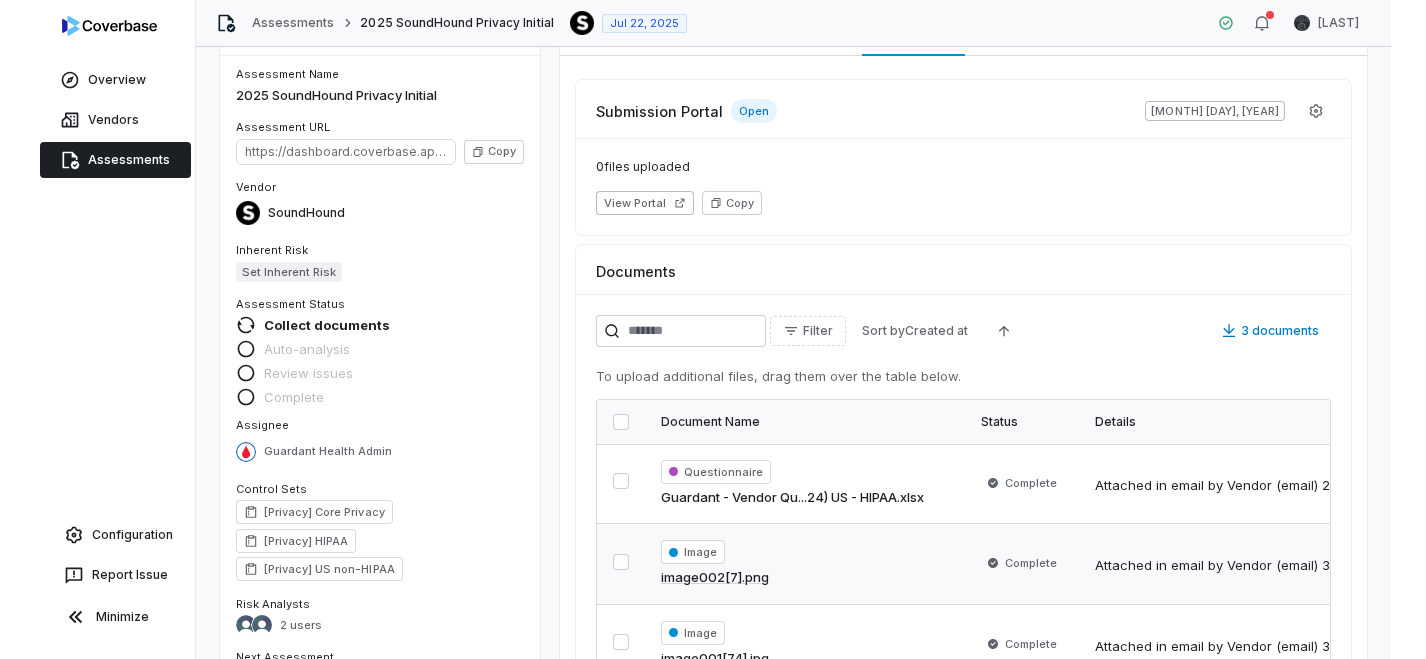 scroll, scrollTop: 0, scrollLeft: 0, axis: both 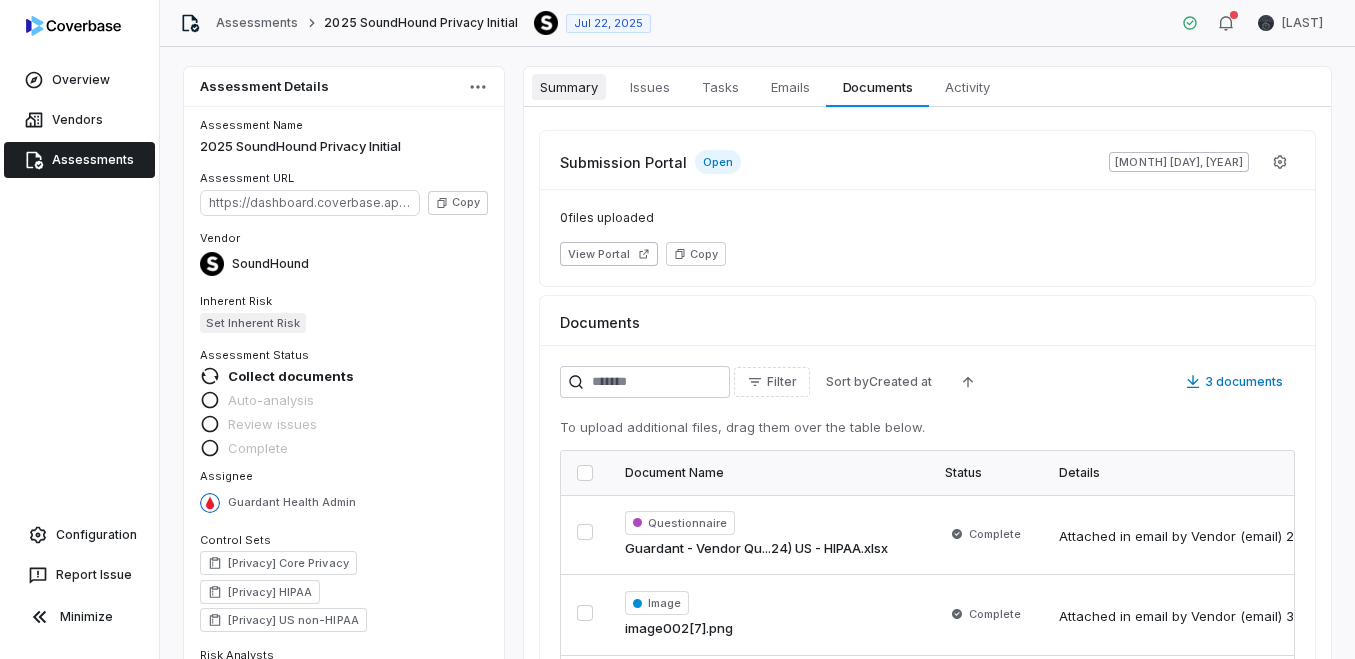 click on "Summary" at bounding box center [569, 87] 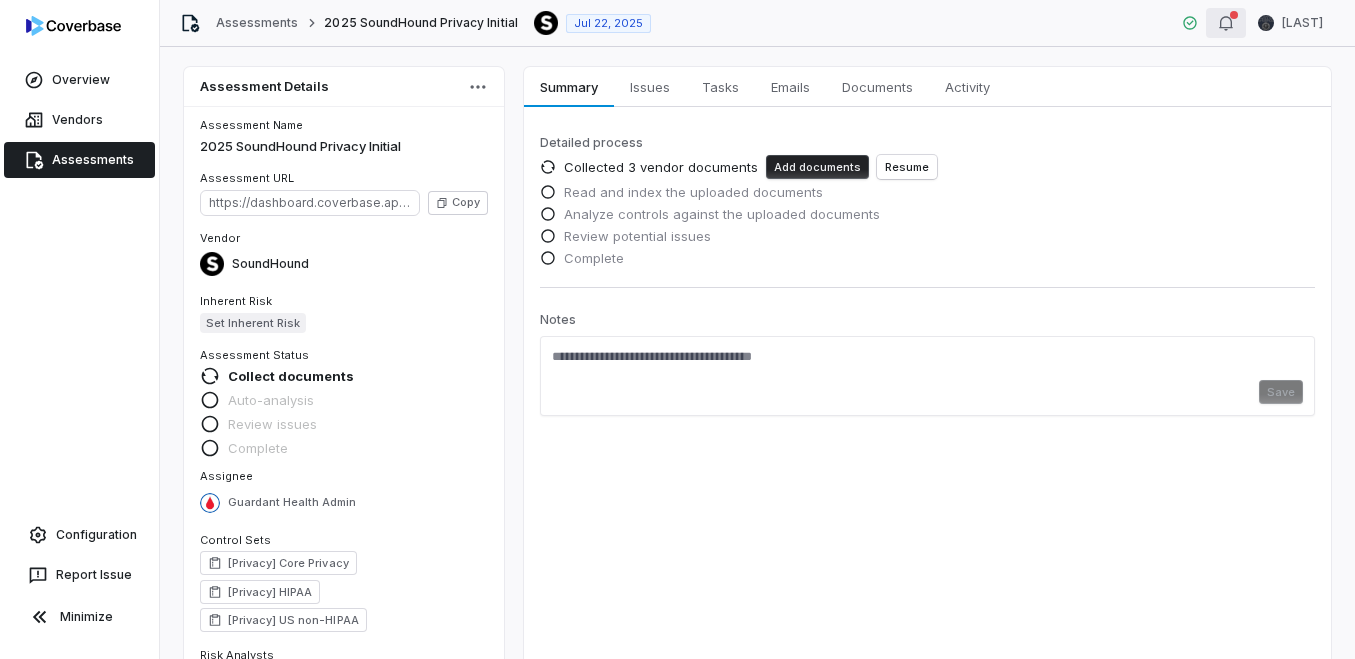 click 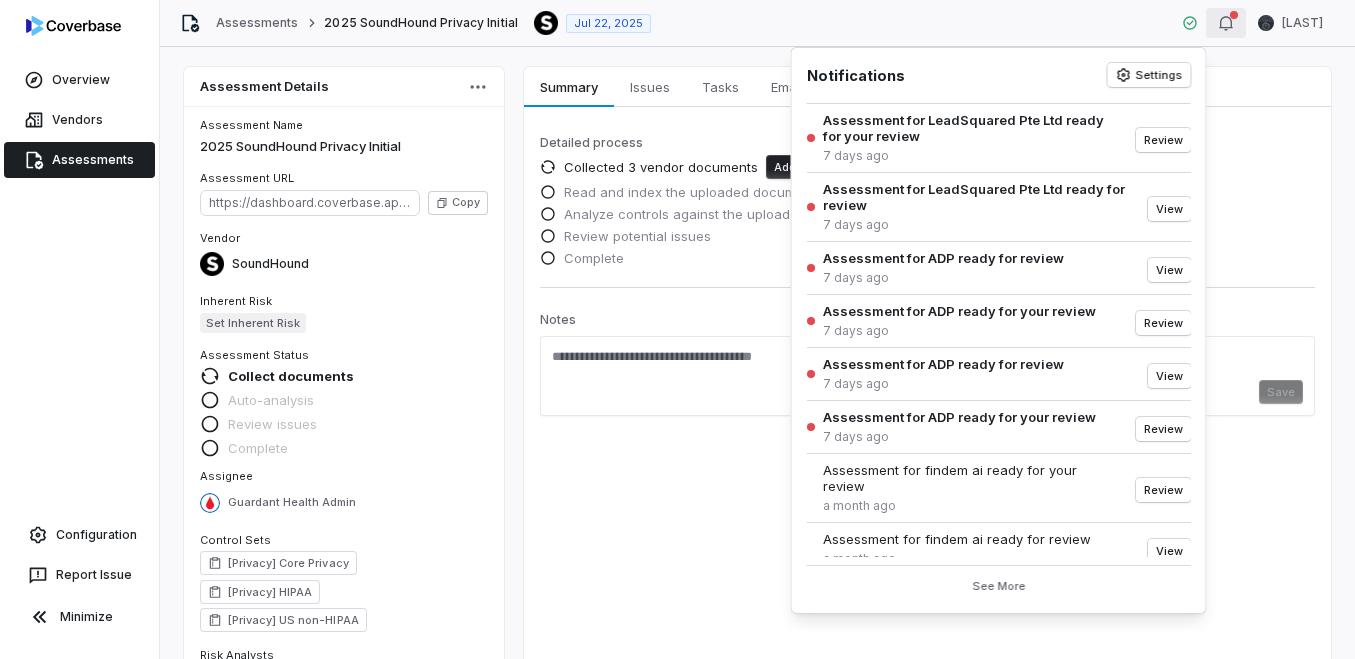 click on "Detailed process Collected 3 vendor documents Add documents Resume Read and index the uploaded documents Analyze controls against the uploaded documents Review potential issues Complete Notes   Save" at bounding box center [927, 293] 